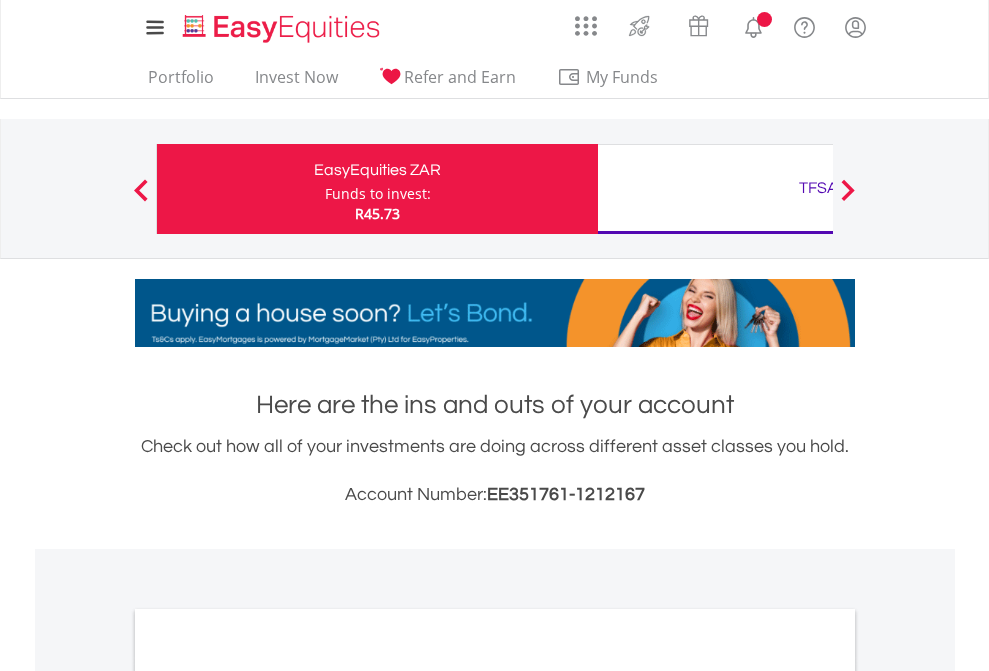scroll, scrollTop: 0, scrollLeft: 0, axis: both 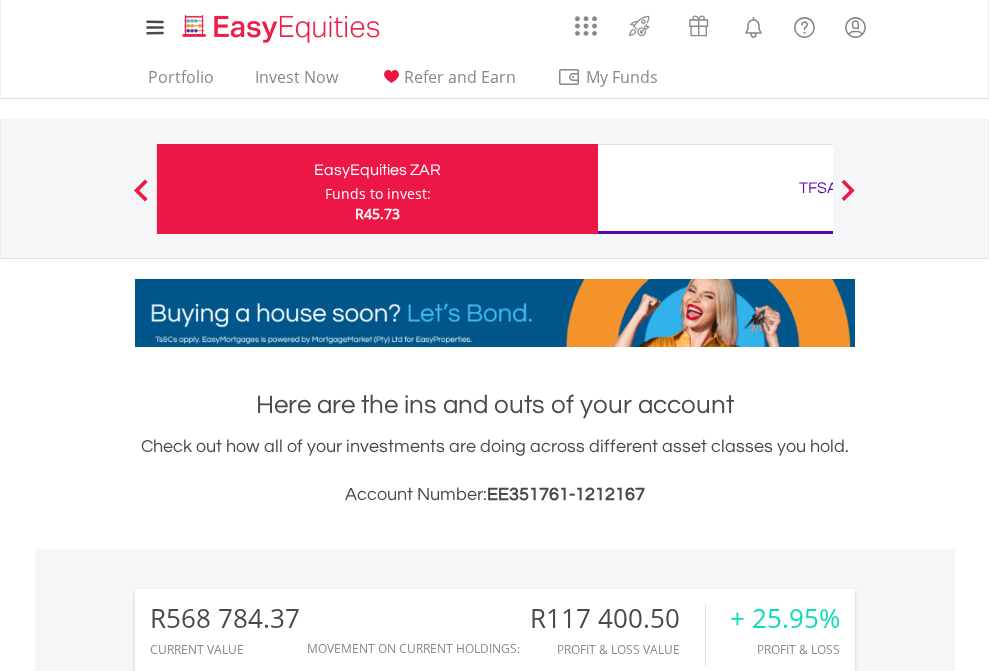 click on "Funds to invest:" at bounding box center (378, 194) 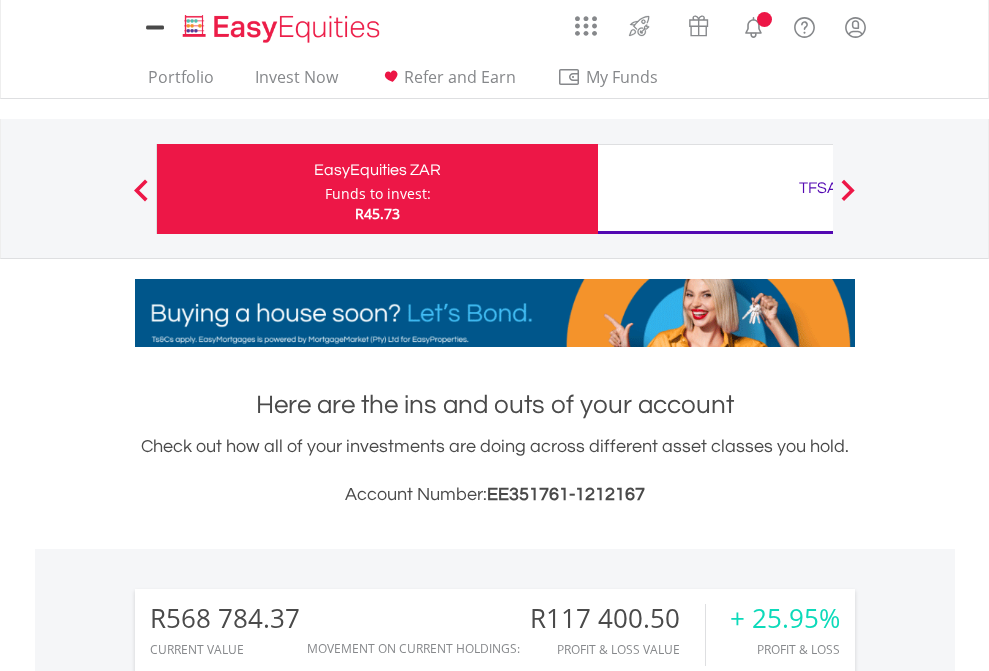 scroll, scrollTop: 0, scrollLeft: 0, axis: both 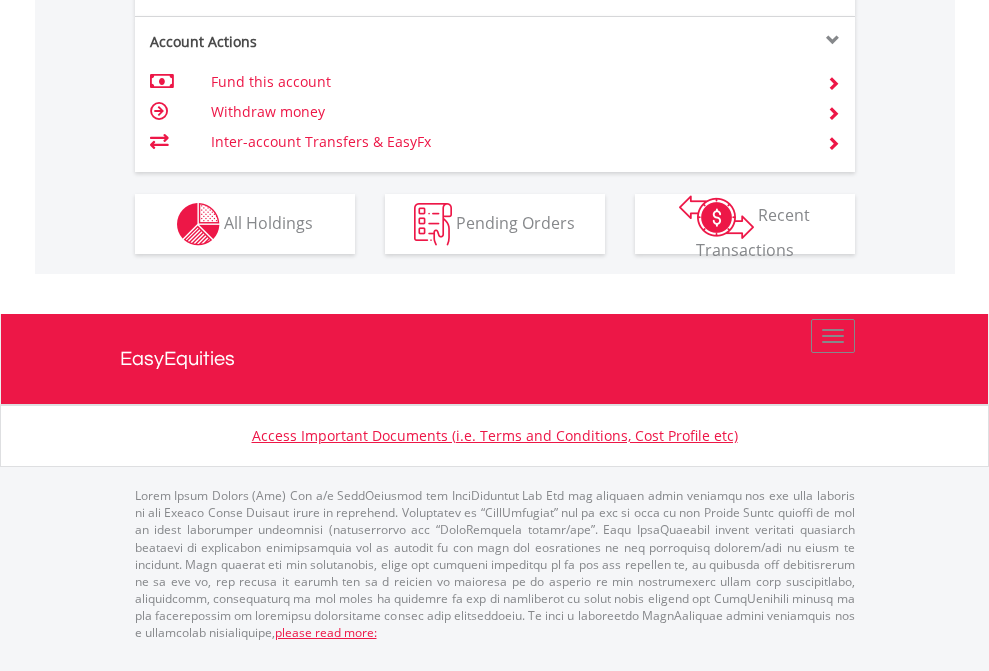 click on "Investment types" at bounding box center (706, -337) 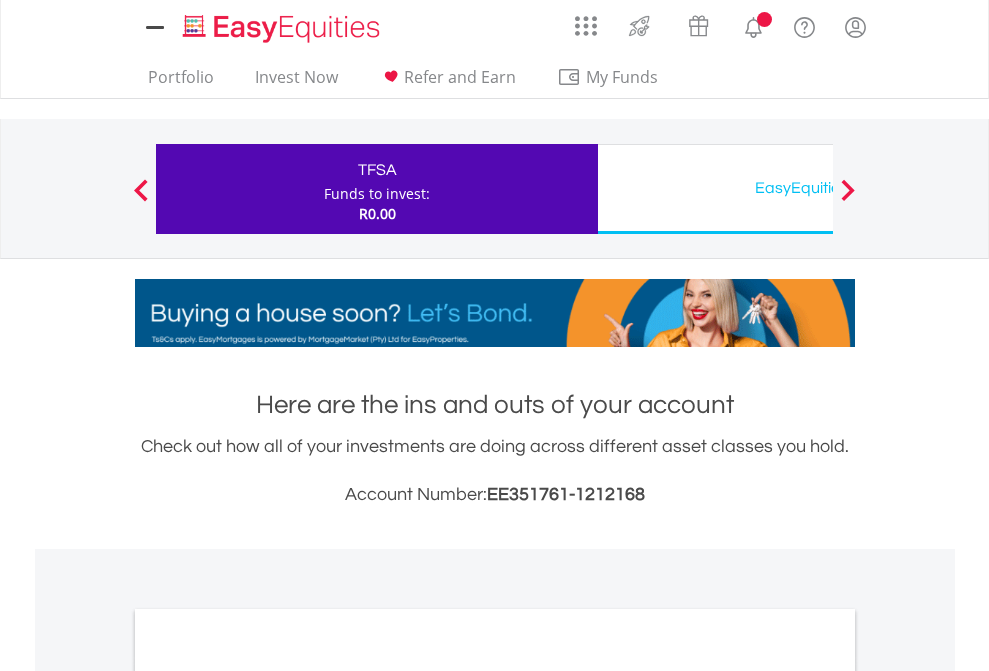scroll, scrollTop: 0, scrollLeft: 0, axis: both 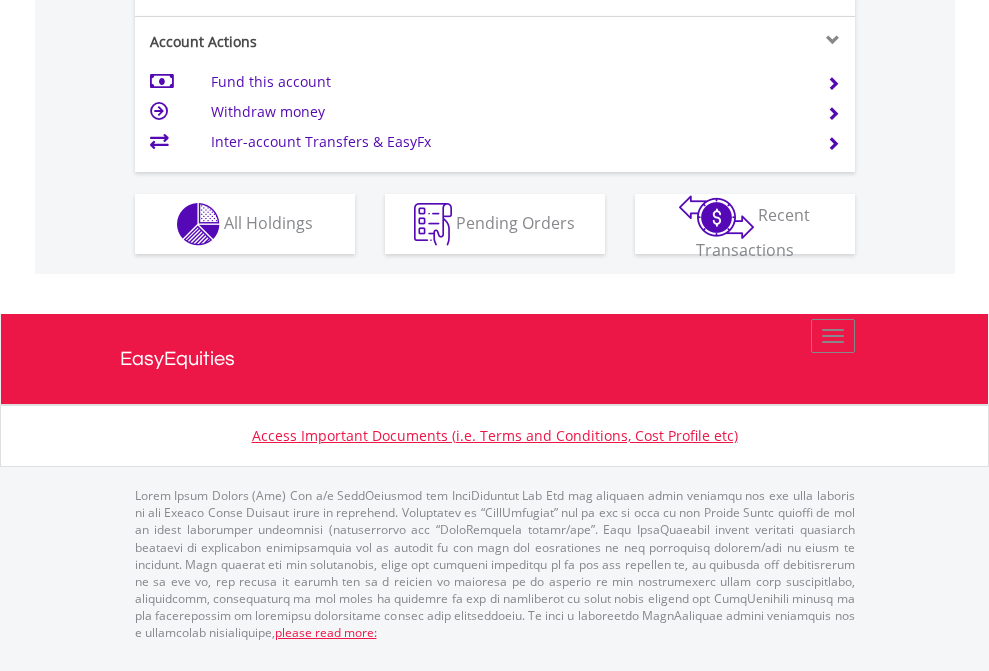 click on "Investment types" at bounding box center (706, -337) 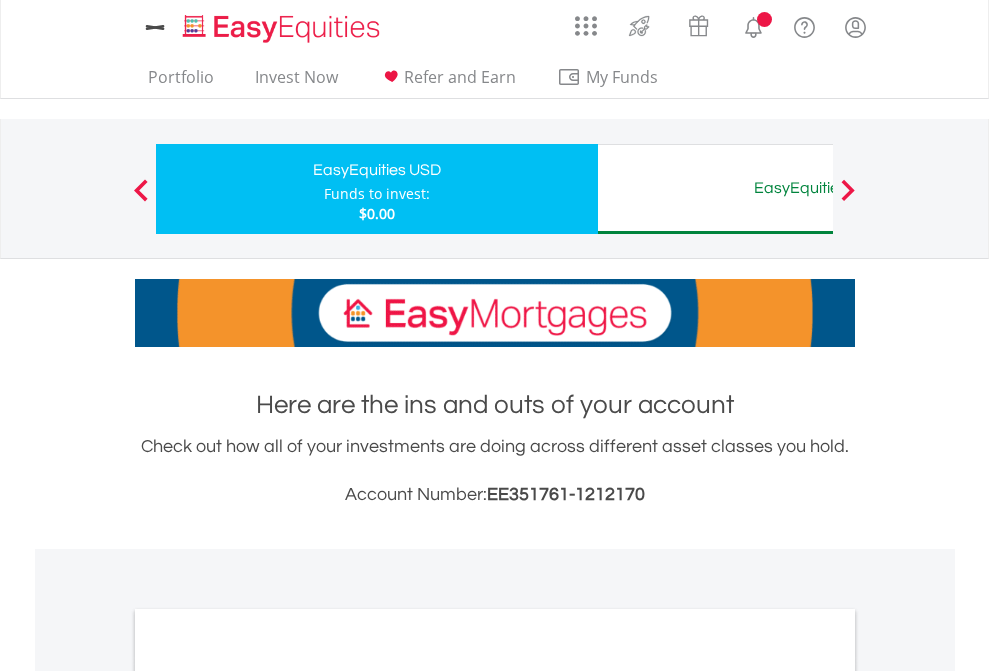 scroll, scrollTop: 0, scrollLeft: 0, axis: both 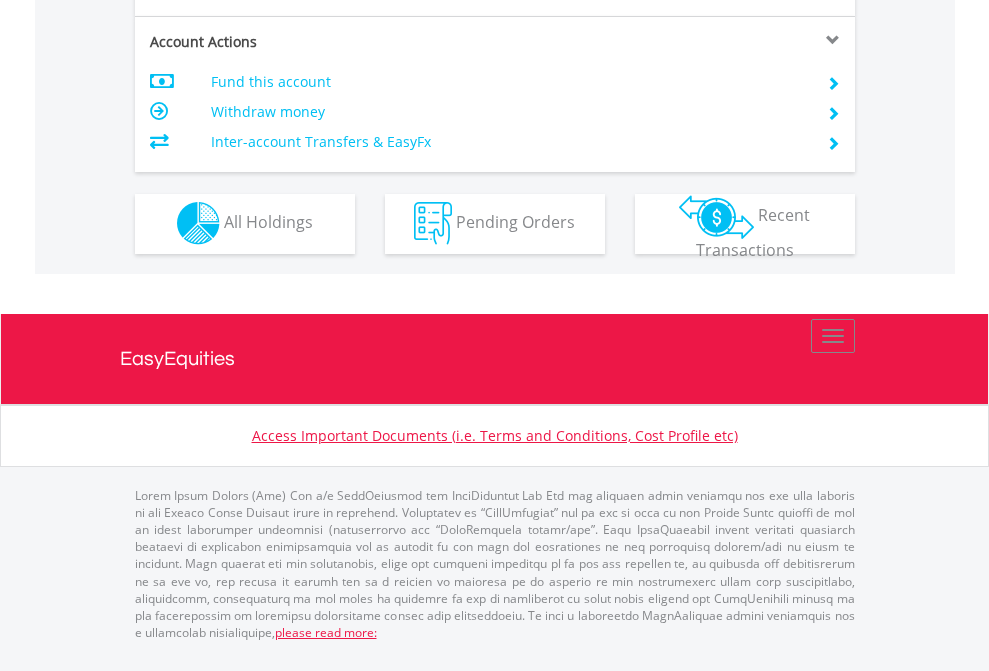 click on "Investment types" at bounding box center [706, -353] 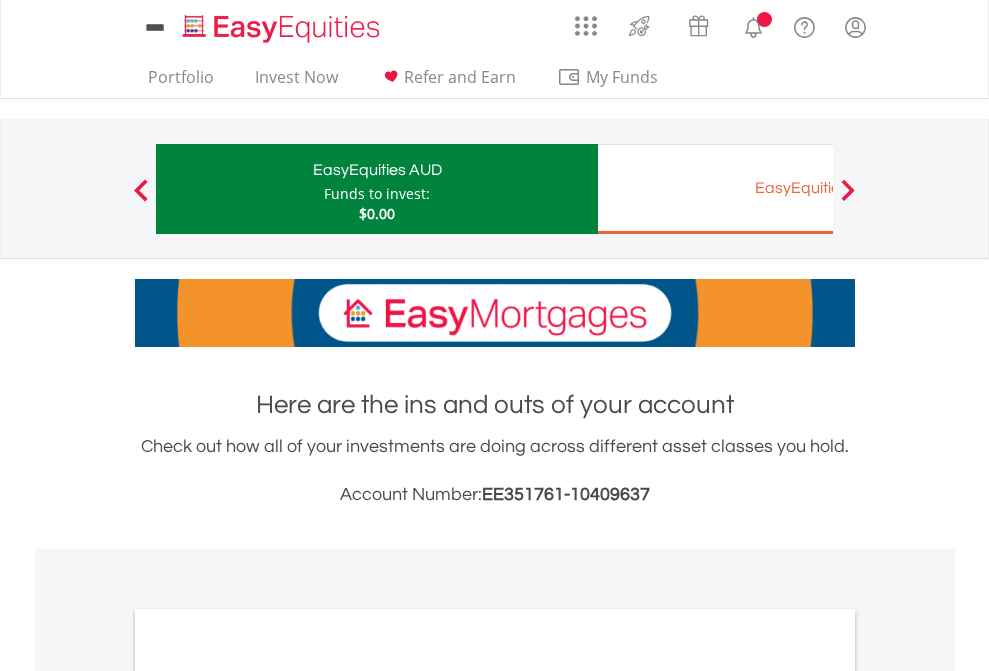 scroll, scrollTop: 0, scrollLeft: 0, axis: both 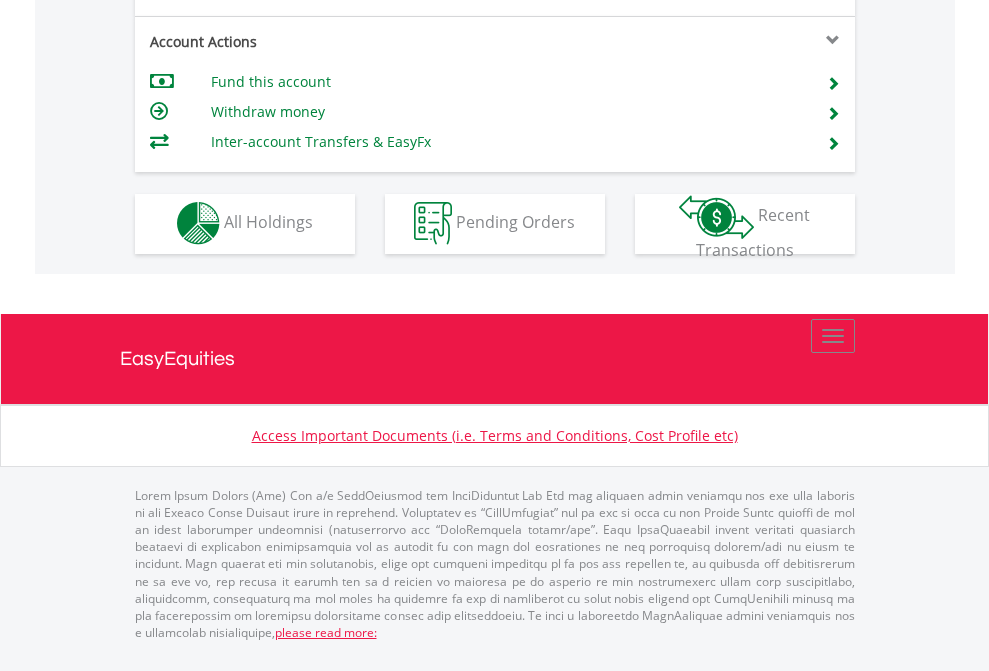 click on "Investment types" at bounding box center [706, -353] 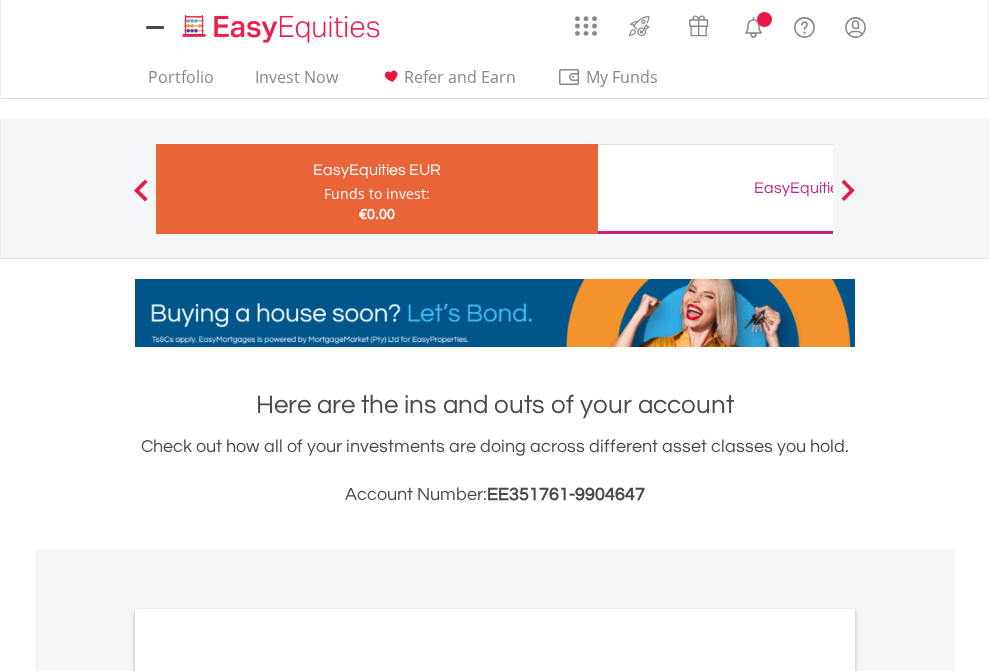 scroll, scrollTop: 0, scrollLeft: 0, axis: both 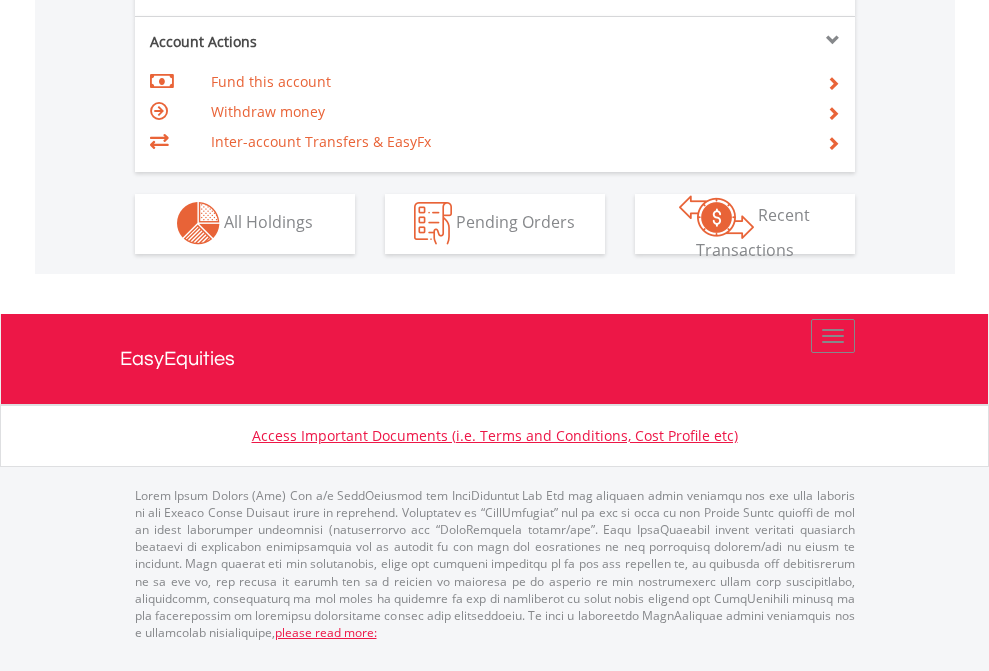 click on "Investment types" at bounding box center [706, -353] 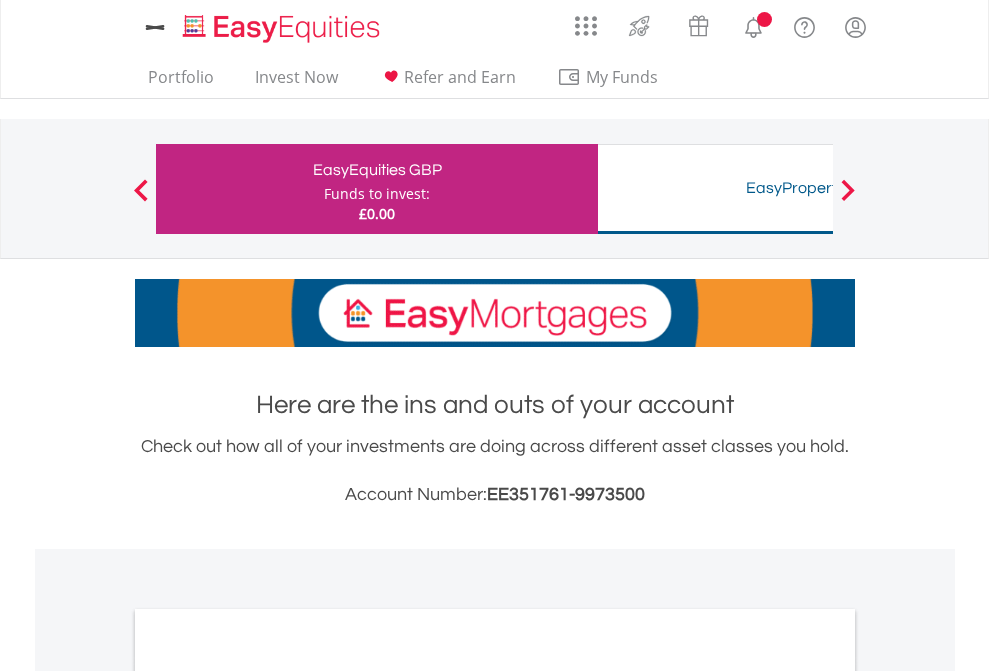 scroll, scrollTop: 0, scrollLeft: 0, axis: both 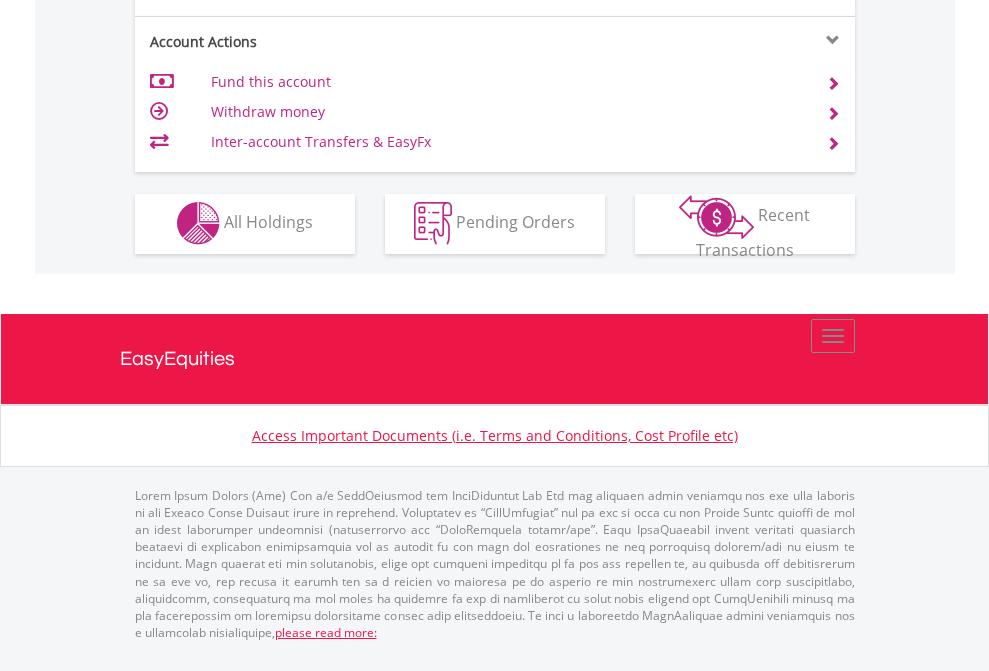 click on "Investment types" at bounding box center [706, -353] 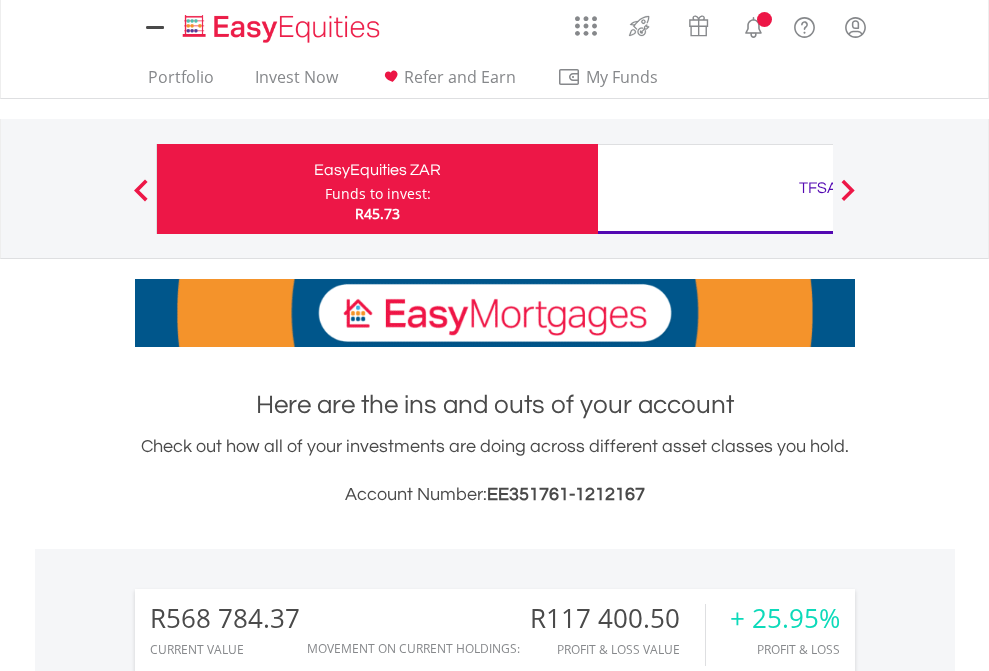 scroll, scrollTop: 1613, scrollLeft: 0, axis: vertical 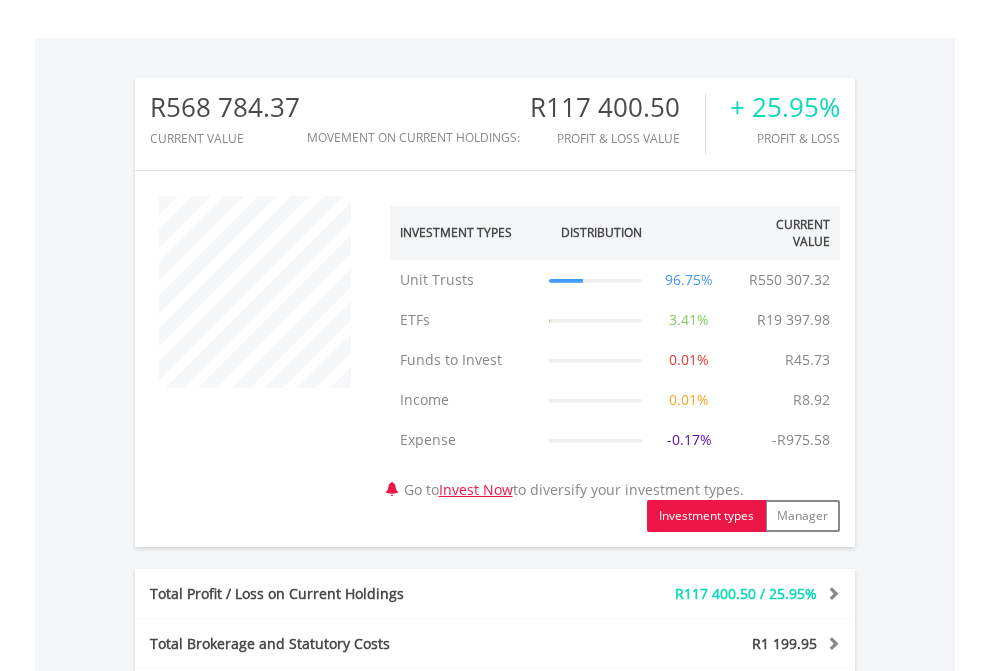 click on "All Holdings" at bounding box center [268, 1075] 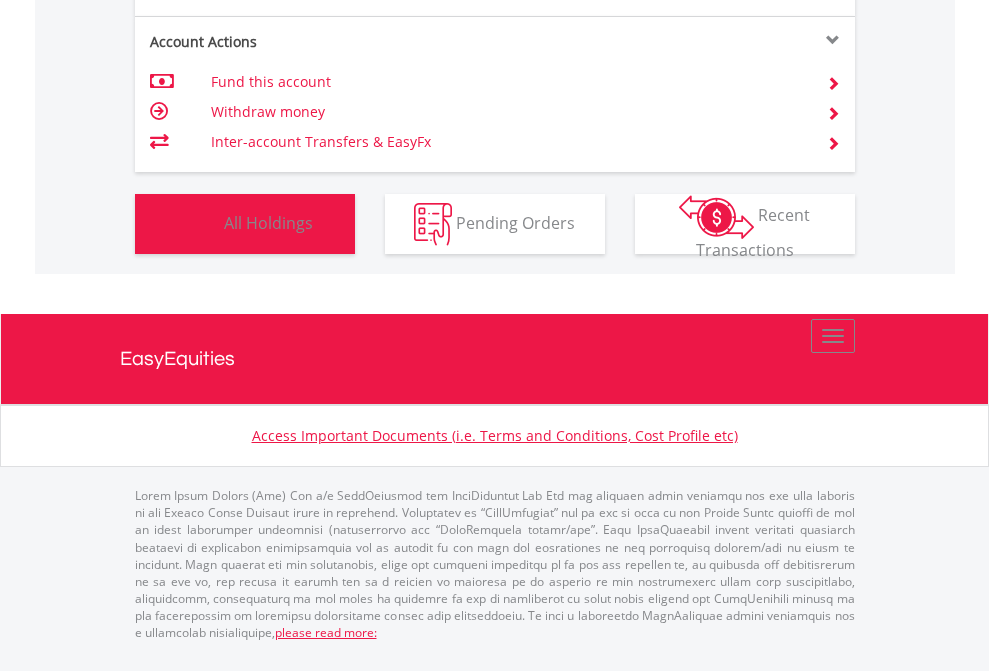 scroll, scrollTop: 999808, scrollLeft: 999687, axis: both 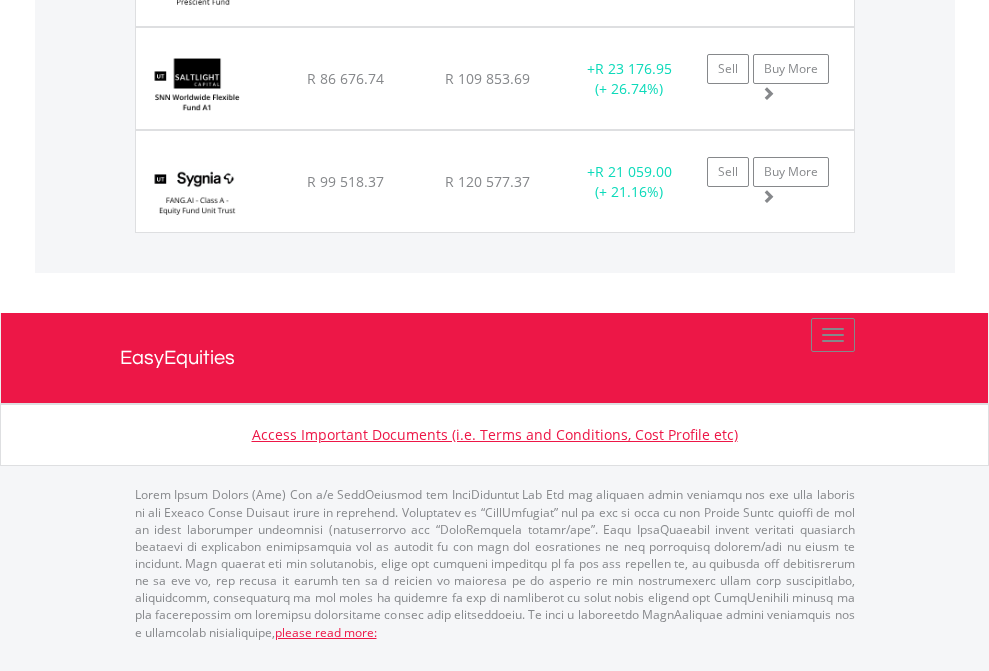 click on "TFSA" at bounding box center [818, -2071] 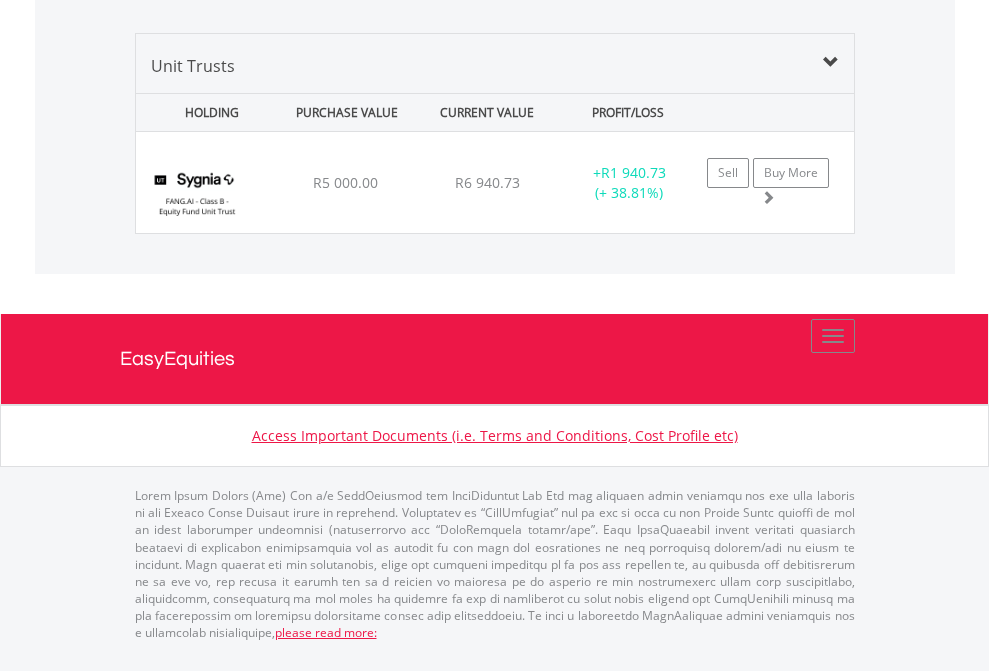 scroll, scrollTop: 1933, scrollLeft: 0, axis: vertical 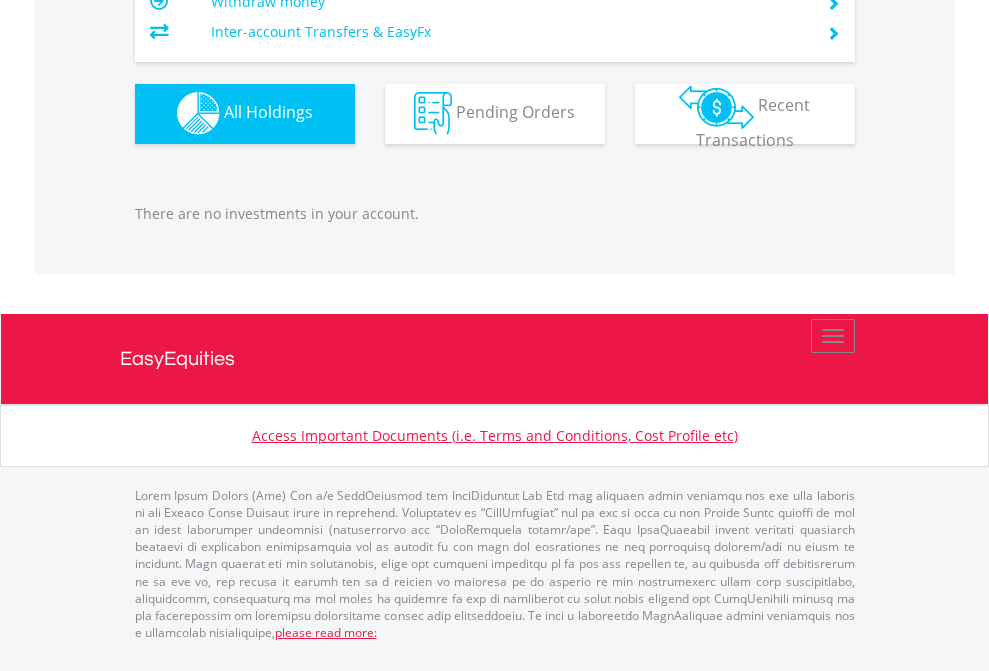 click on "EasyEquities AUD" at bounding box center [818, -1142] 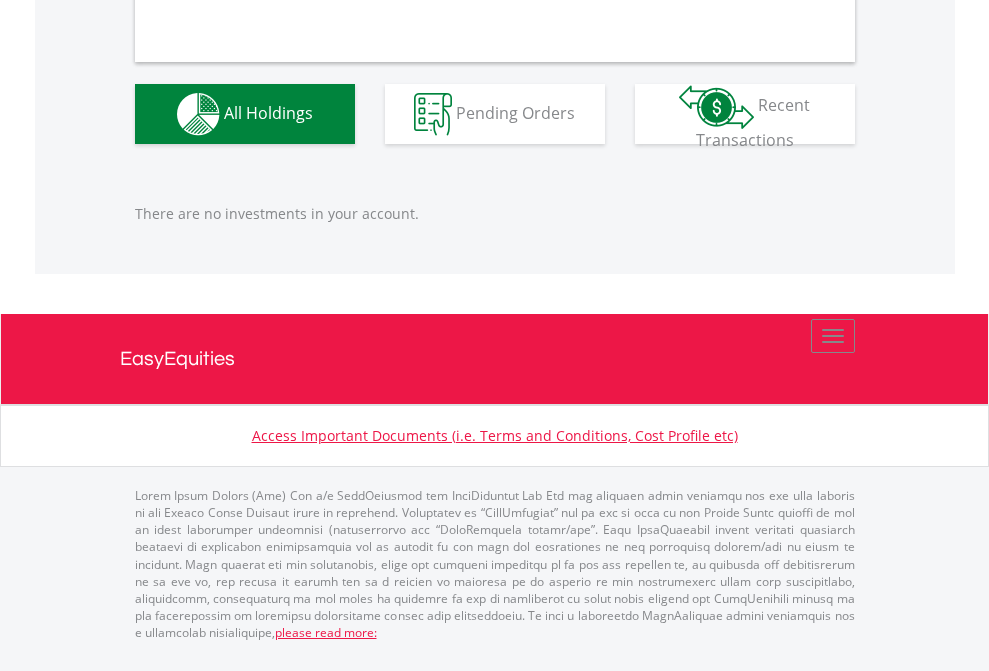 scroll, scrollTop: 1980, scrollLeft: 0, axis: vertical 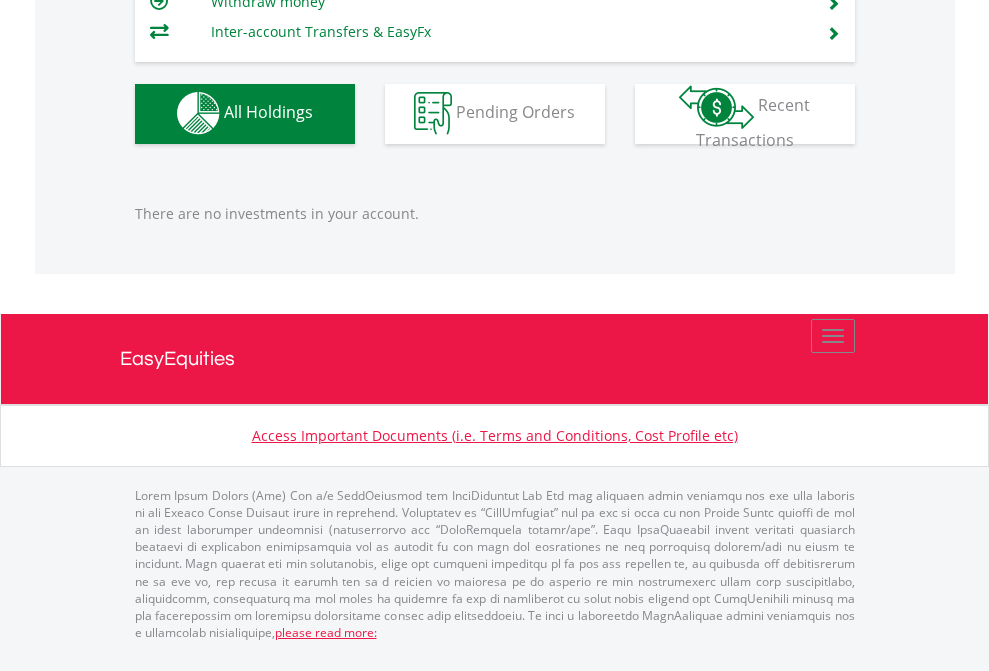 click on "EasyEquities EUR" at bounding box center [818, -1142] 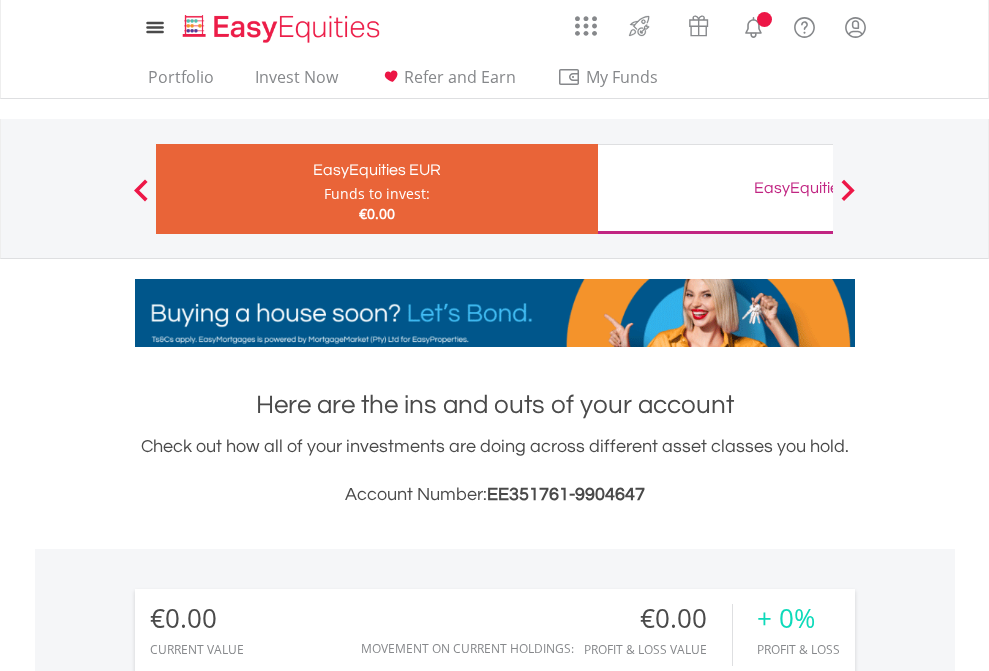 scroll, scrollTop: 1486, scrollLeft: 0, axis: vertical 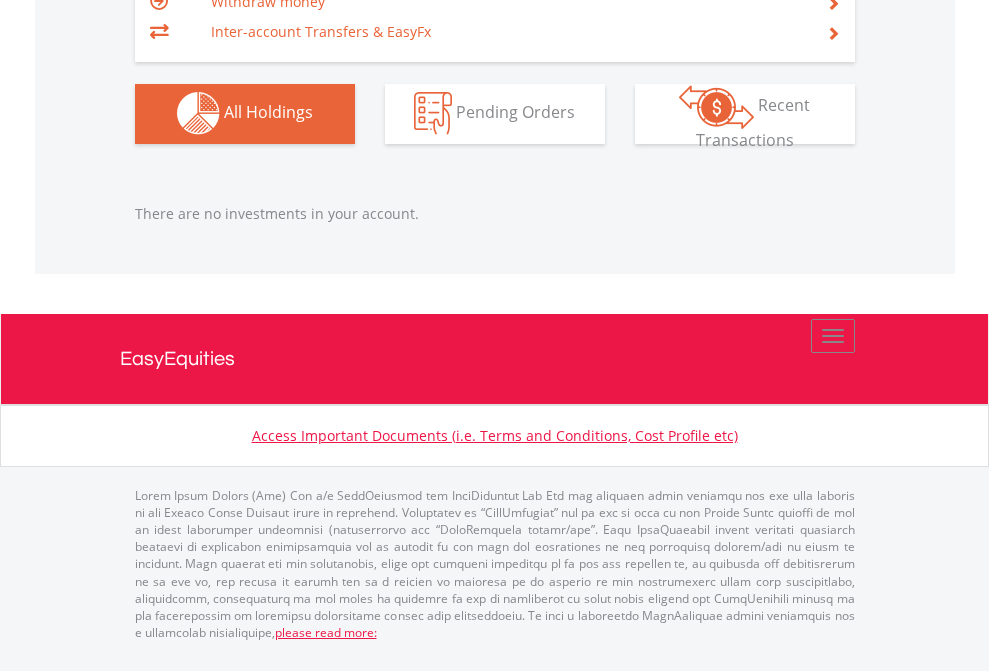 click on "EasyEquities GBP" at bounding box center [818, -1142] 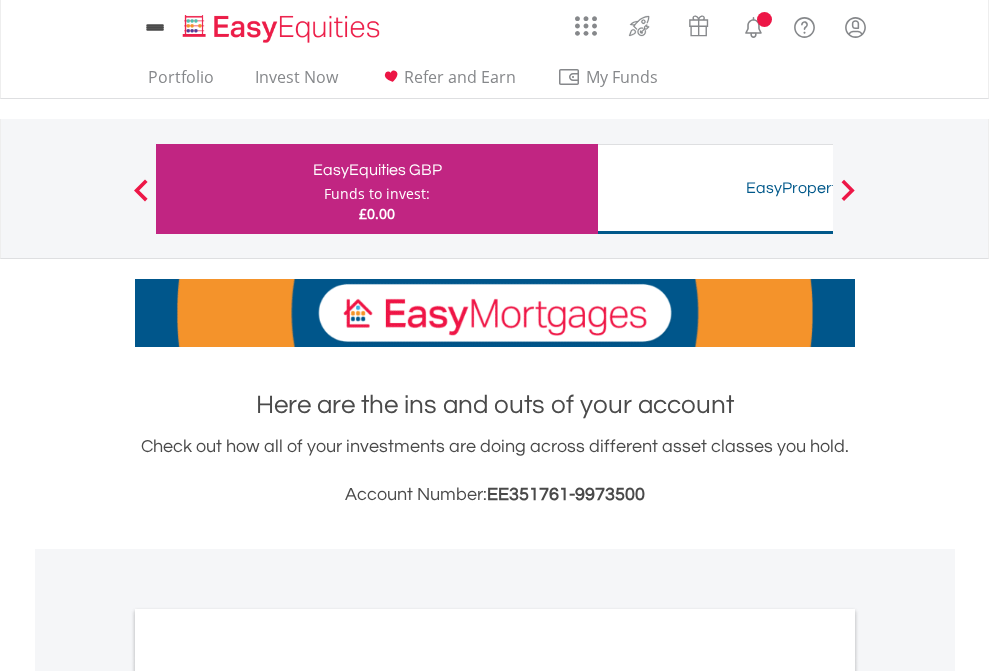 scroll, scrollTop: 0, scrollLeft: 0, axis: both 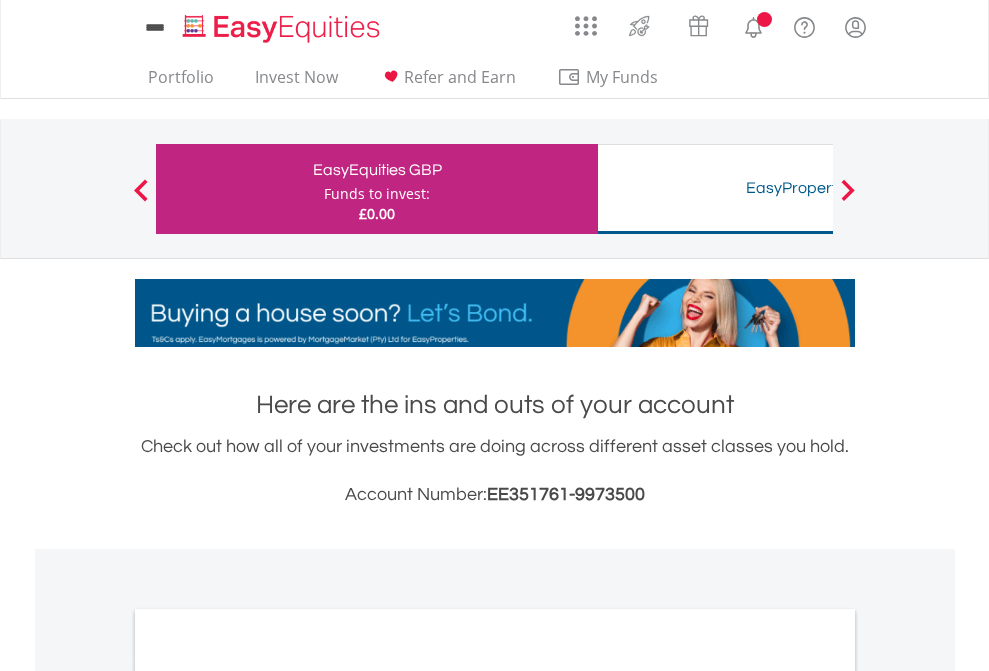 click on "All Holdings" at bounding box center (268, 1096) 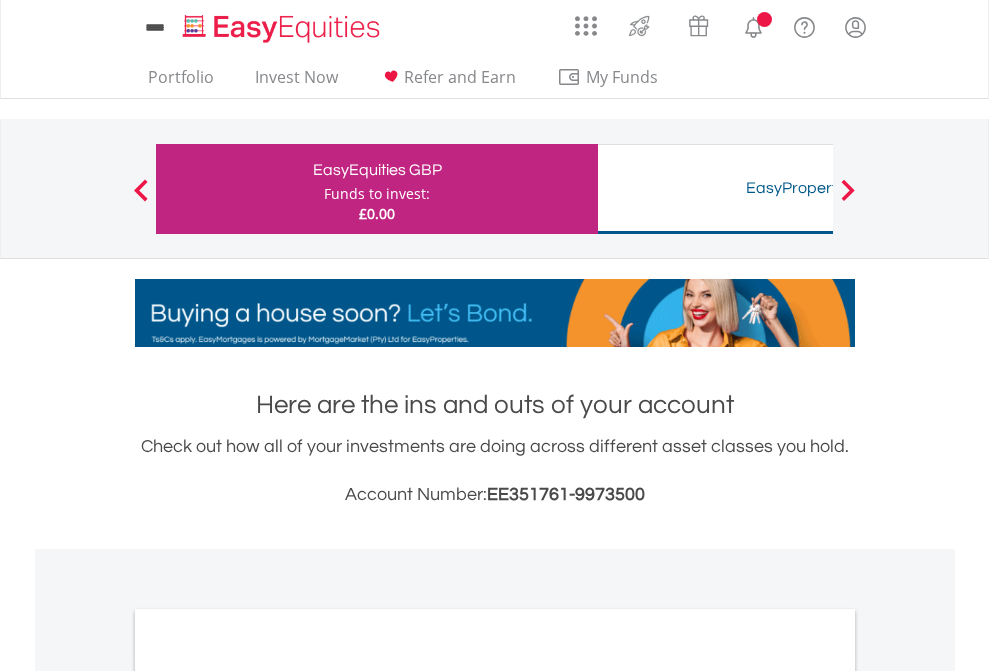 scroll, scrollTop: 1202, scrollLeft: 0, axis: vertical 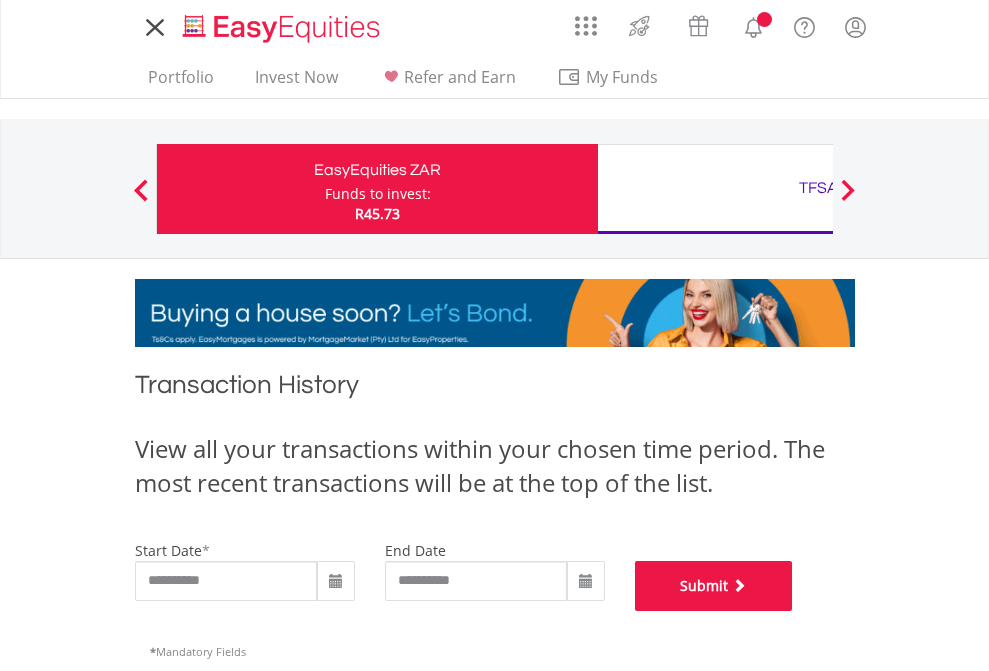 click on "Submit" at bounding box center (714, 586) 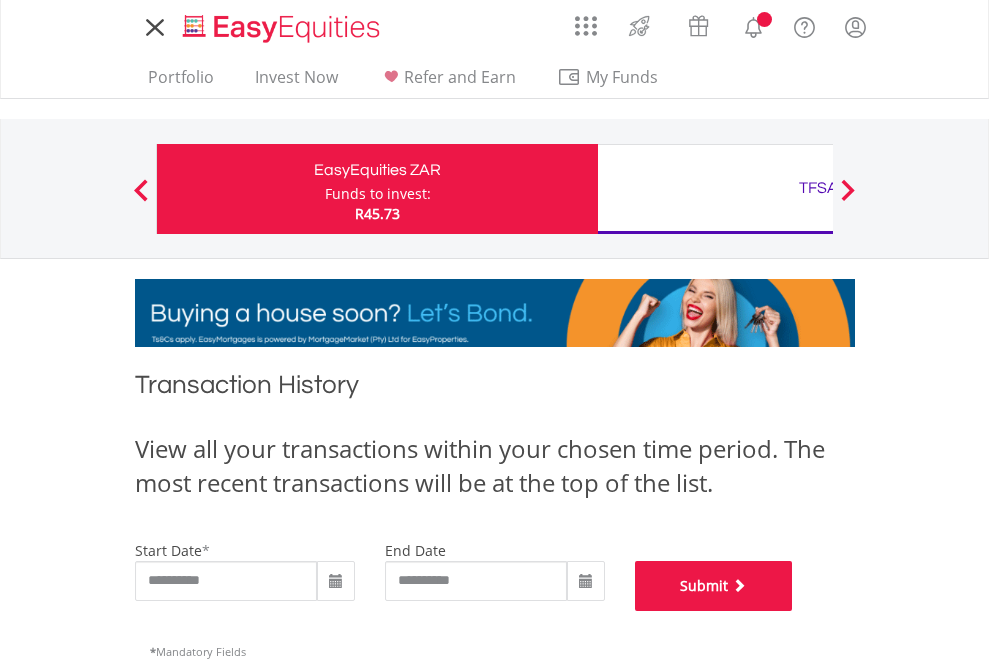 scroll, scrollTop: 811, scrollLeft: 0, axis: vertical 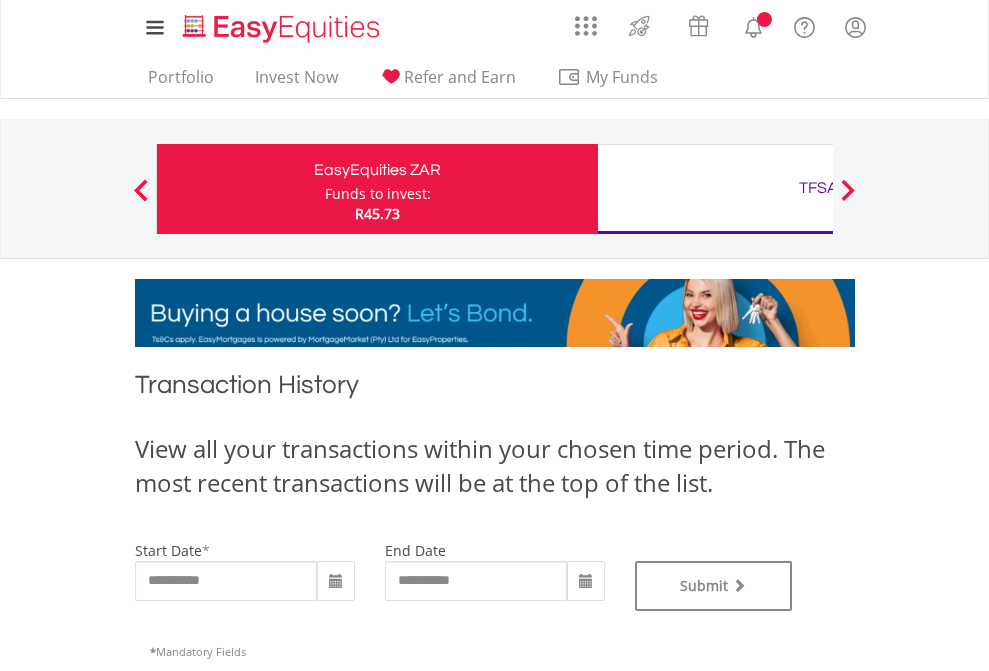 click on "TFSA" at bounding box center (818, 188) 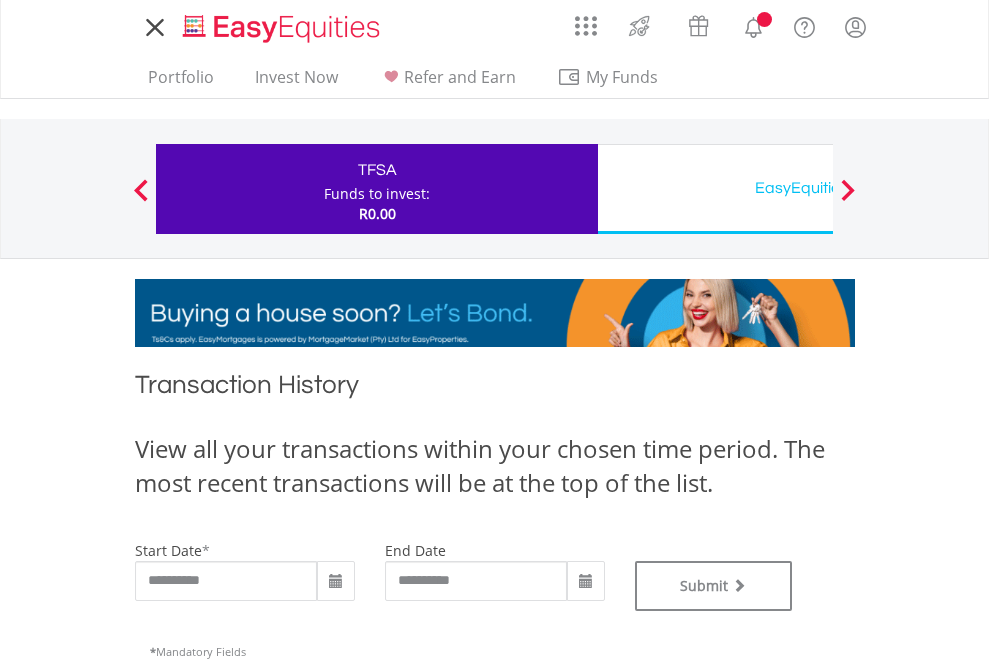 scroll, scrollTop: 0, scrollLeft: 0, axis: both 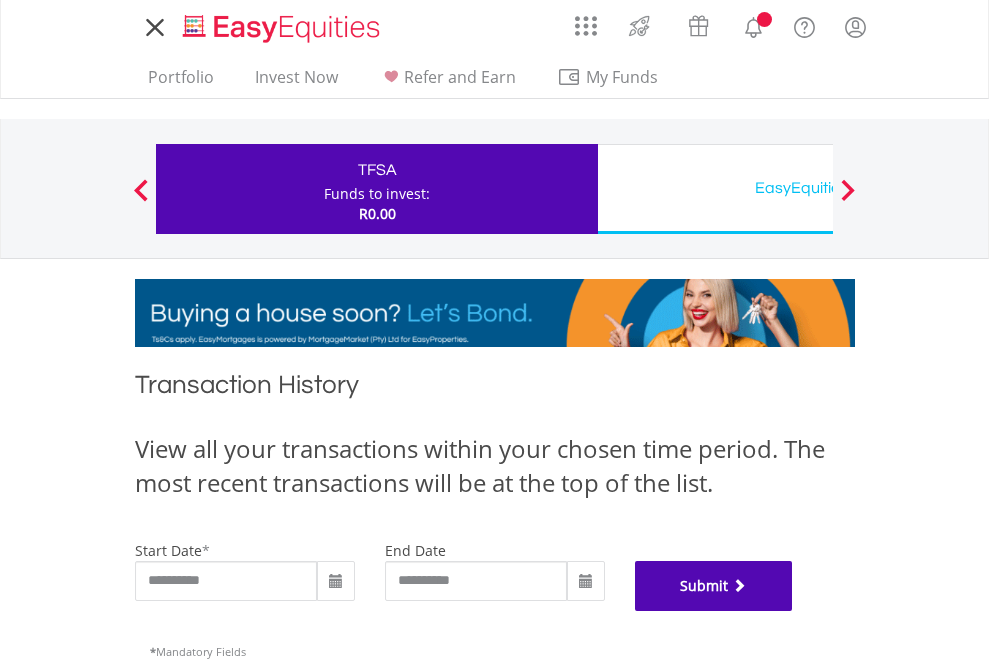 click on "Submit" at bounding box center [714, 586] 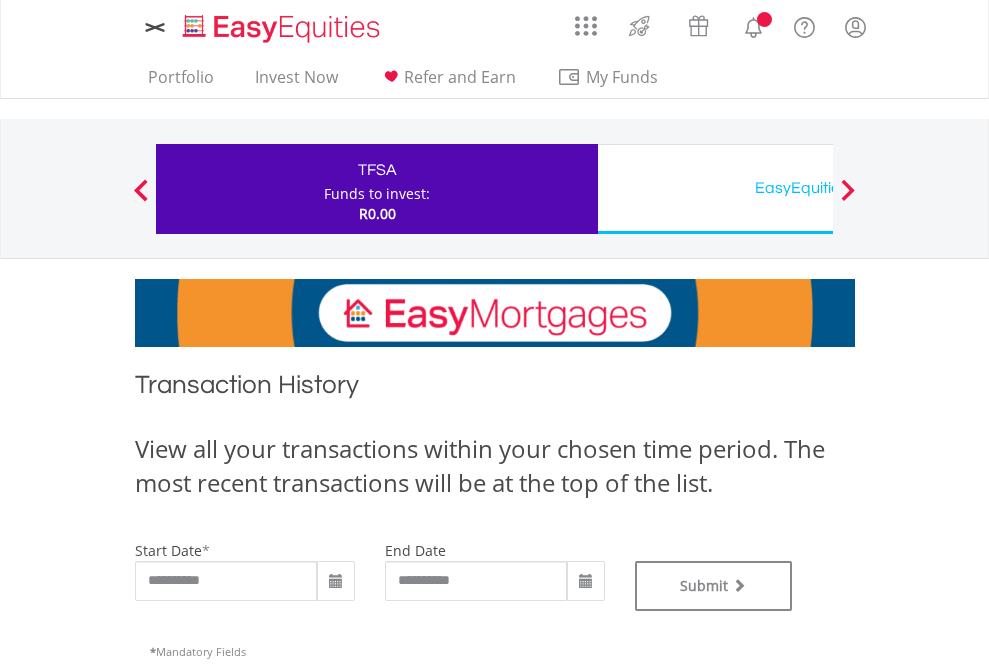 scroll, scrollTop: 0, scrollLeft: 0, axis: both 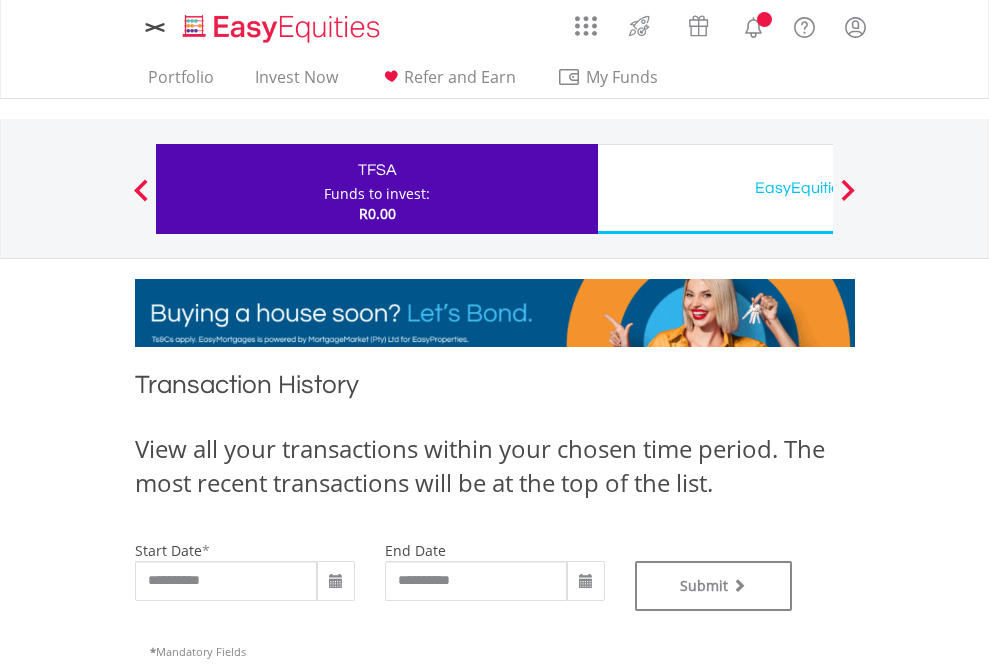 click on "EasyEquities USD" at bounding box center (818, 188) 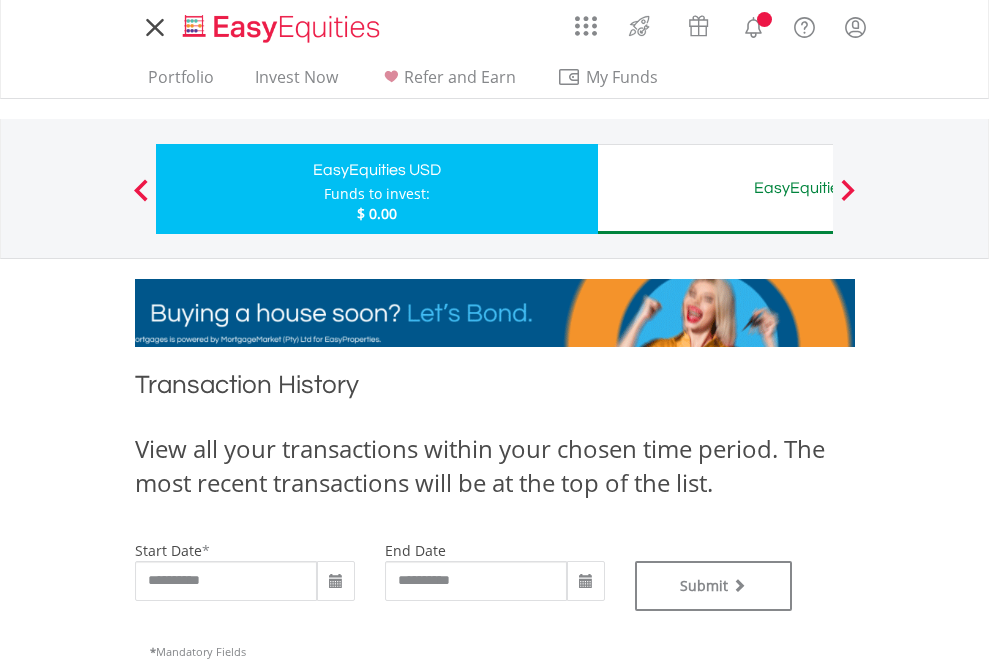 scroll, scrollTop: 0, scrollLeft: 0, axis: both 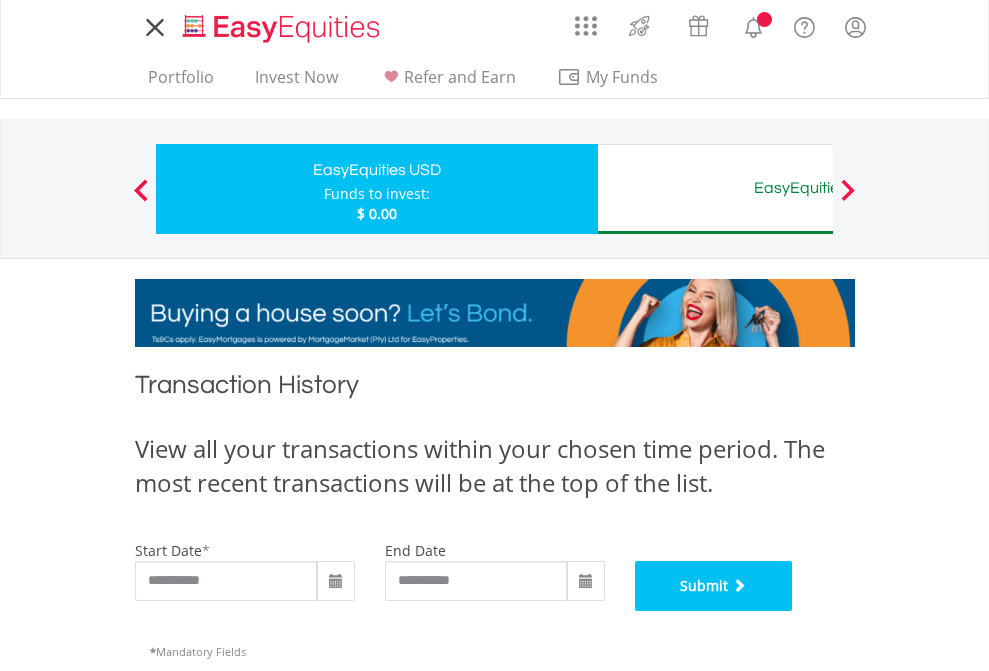 click on "Submit" at bounding box center [714, 586] 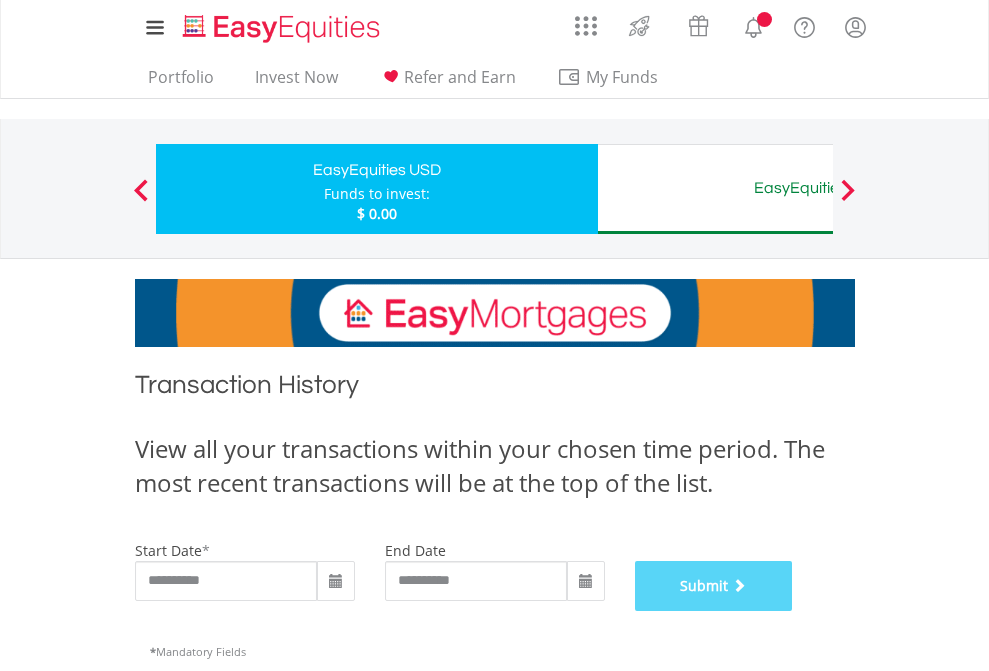 scroll, scrollTop: 811, scrollLeft: 0, axis: vertical 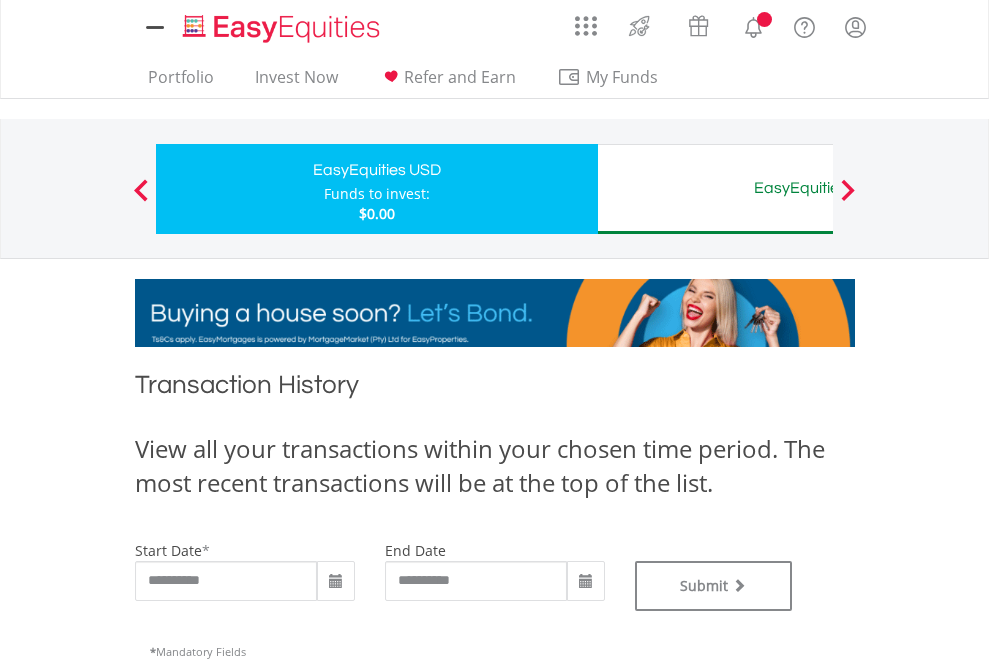 click on "EasyEquities AUD" at bounding box center [818, 188] 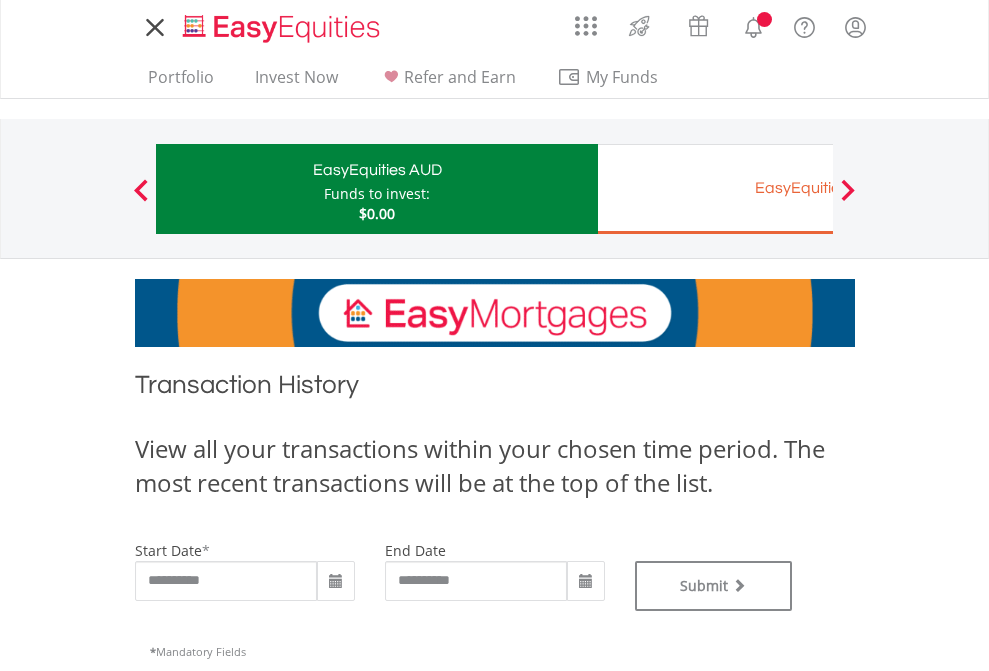 scroll, scrollTop: 0, scrollLeft: 0, axis: both 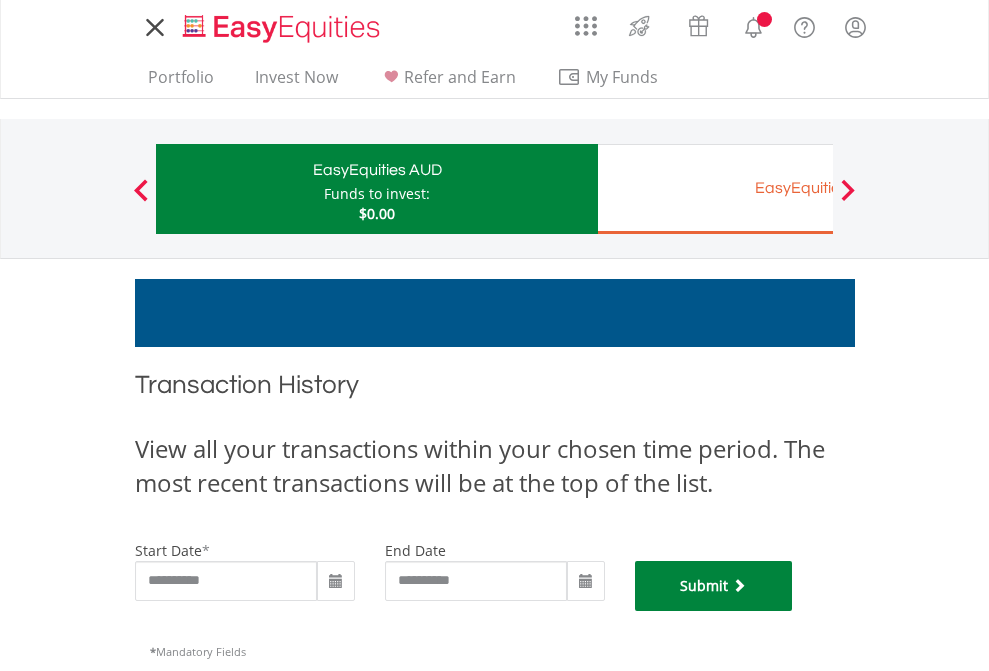 click on "Submit" at bounding box center (714, 586) 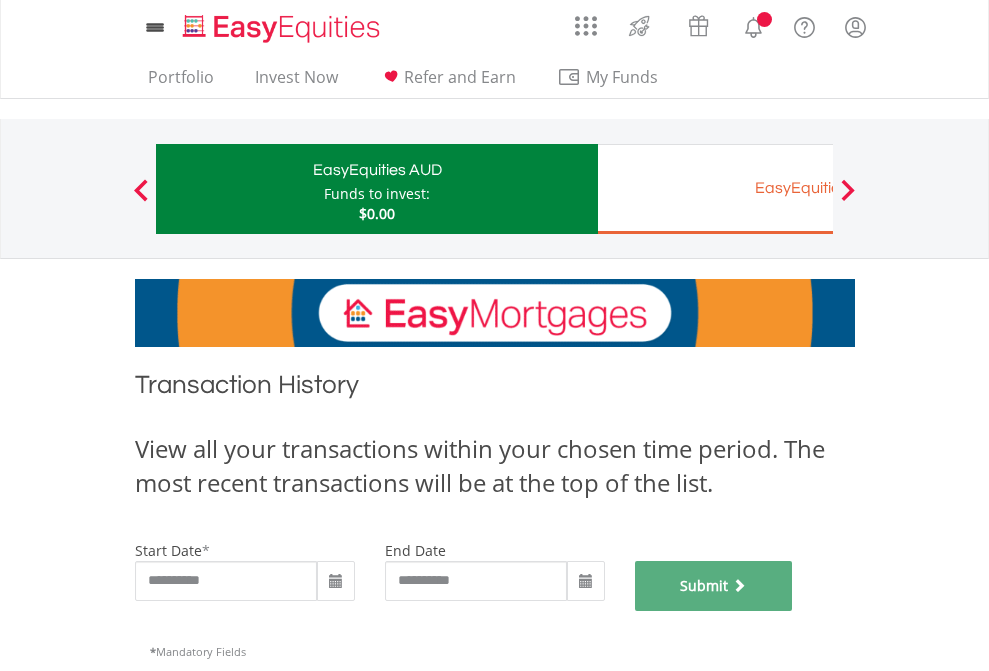 scroll, scrollTop: 811, scrollLeft: 0, axis: vertical 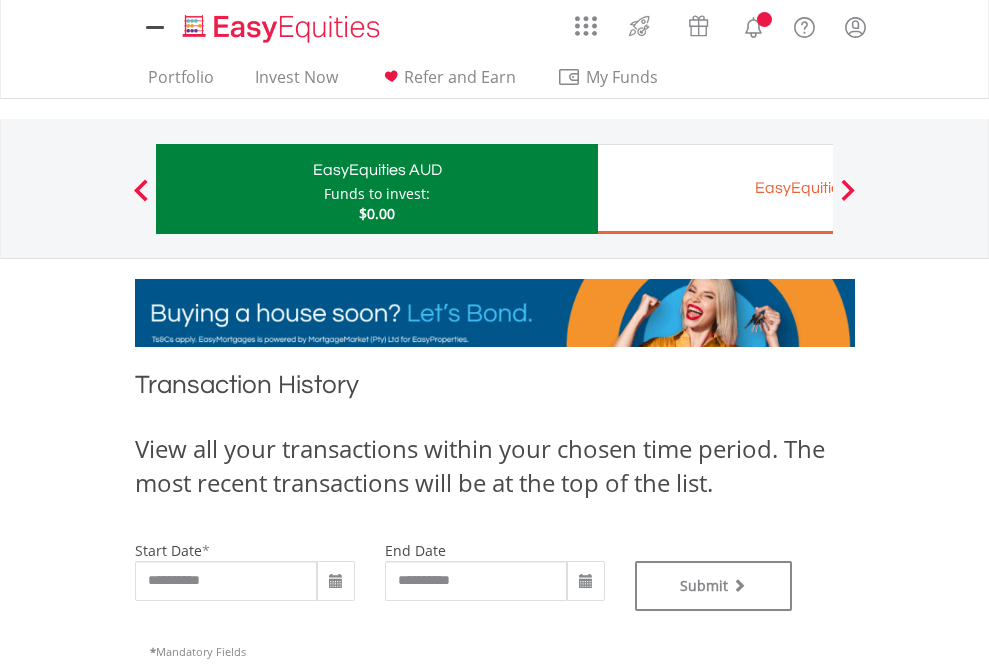 click on "EasyEquities EUR" at bounding box center [818, 188] 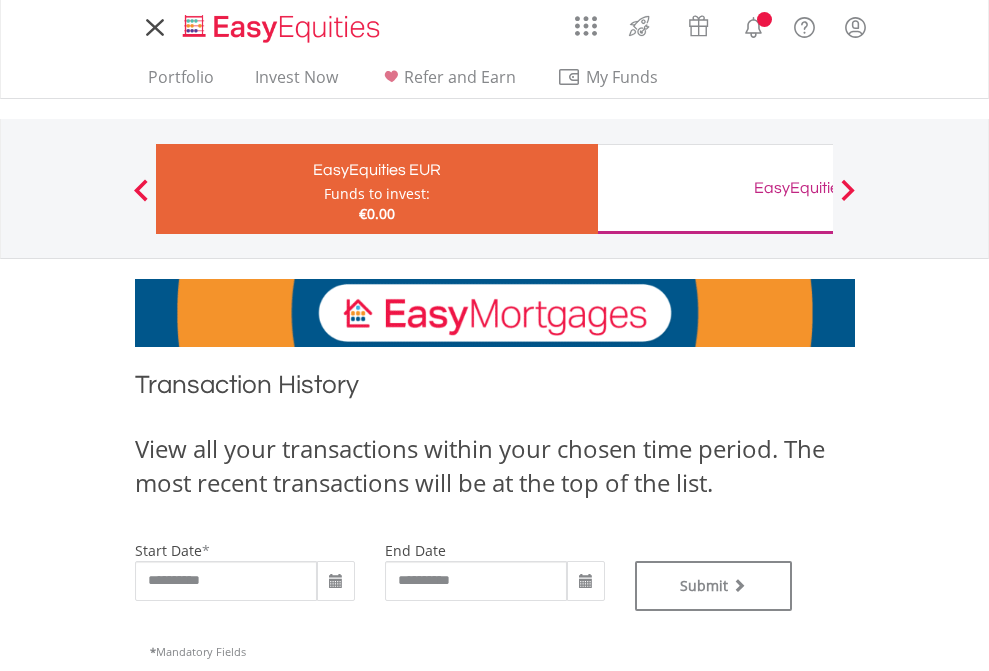 scroll, scrollTop: 0, scrollLeft: 0, axis: both 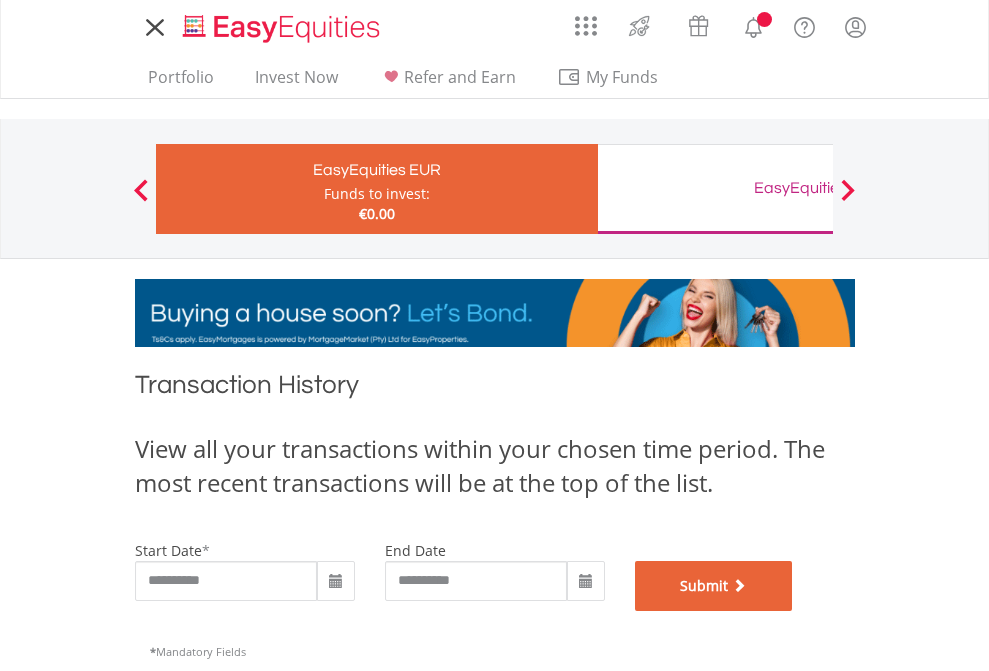 click on "Submit" at bounding box center (714, 586) 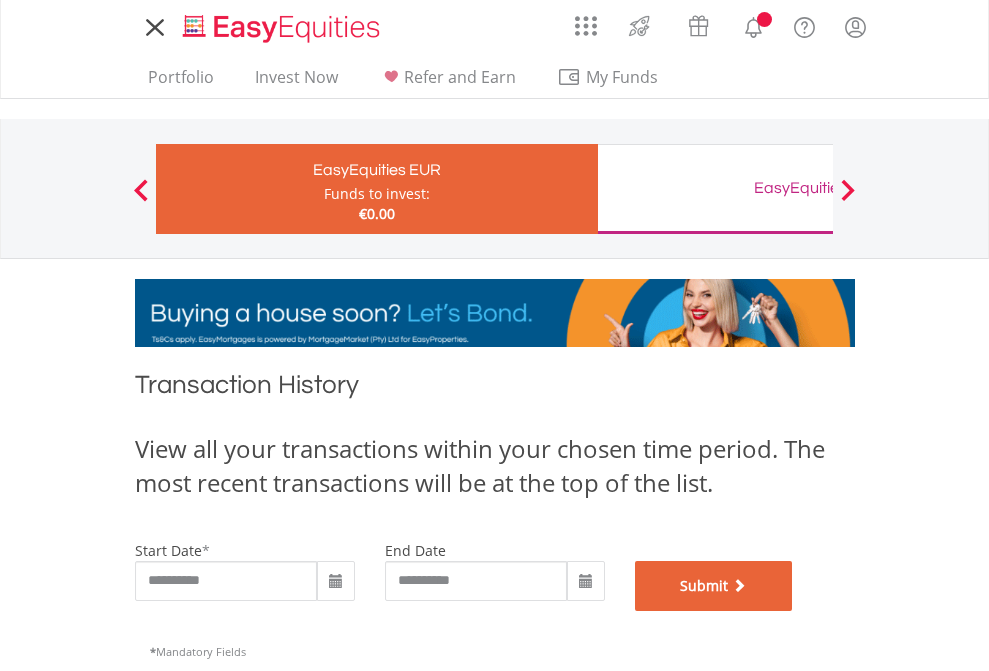 scroll, scrollTop: 811, scrollLeft: 0, axis: vertical 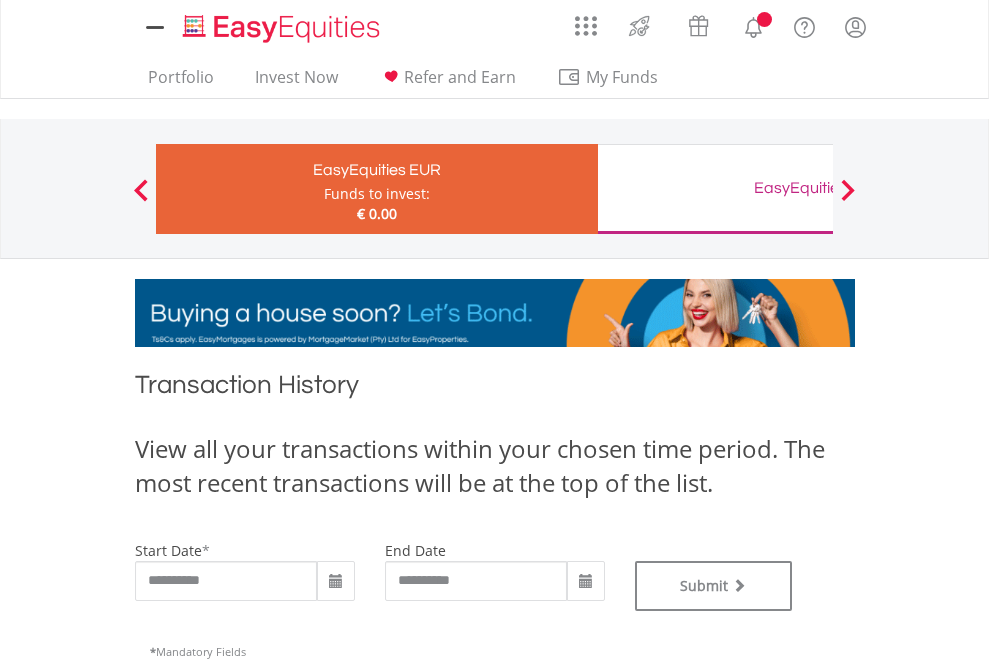 click on "EasyEquities GBP" at bounding box center (818, 188) 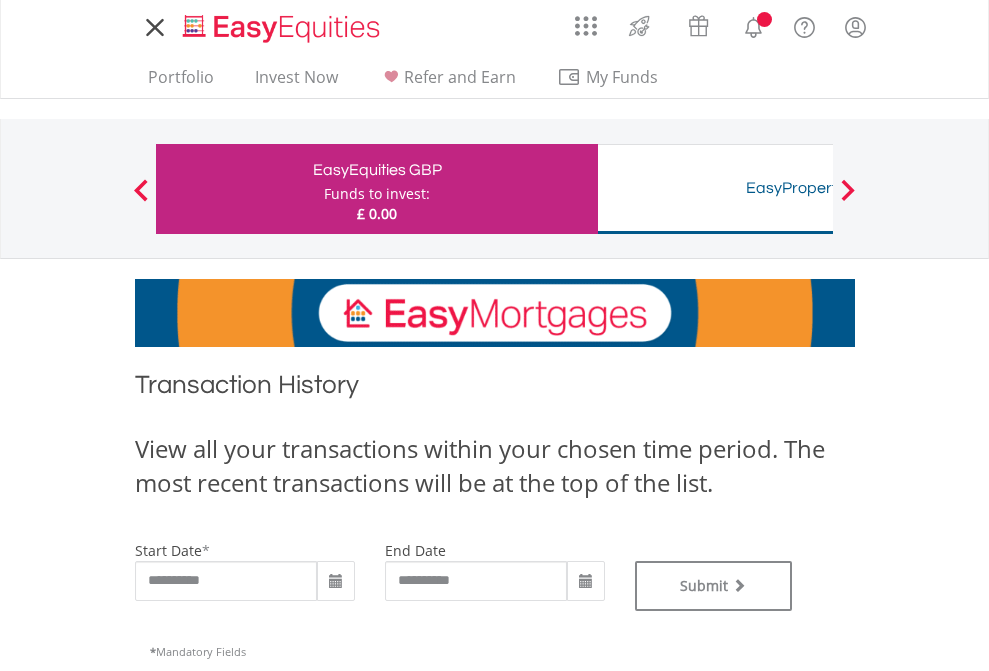 scroll, scrollTop: 0, scrollLeft: 0, axis: both 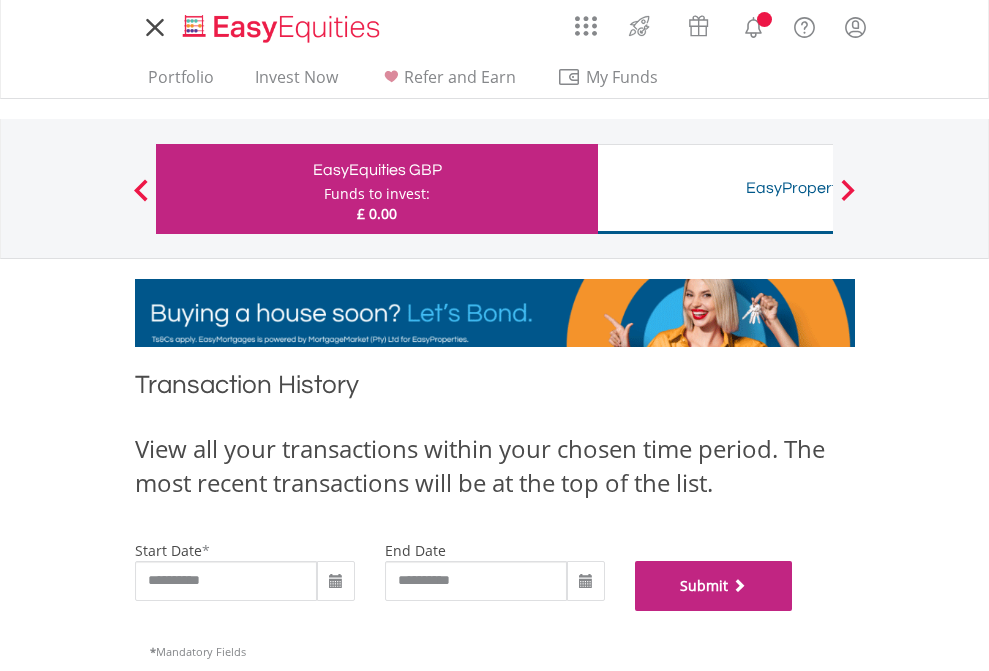 click on "Submit" at bounding box center (714, 586) 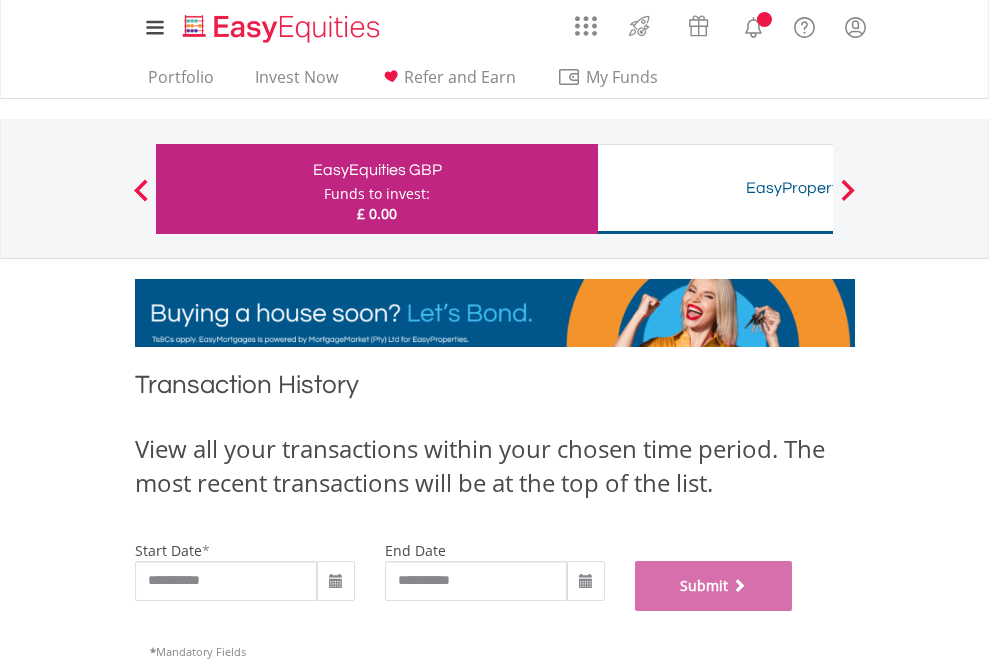 scroll, scrollTop: 811, scrollLeft: 0, axis: vertical 